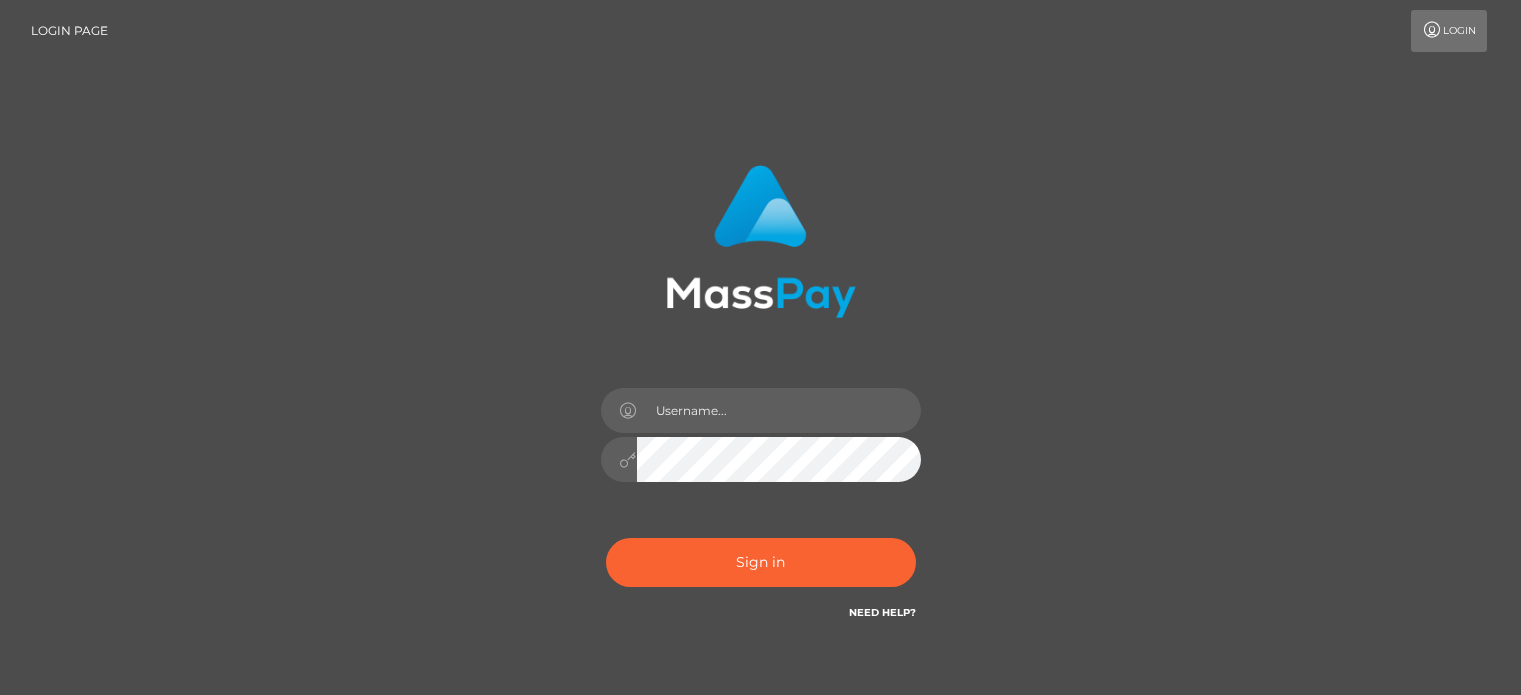 scroll, scrollTop: 0, scrollLeft: 0, axis: both 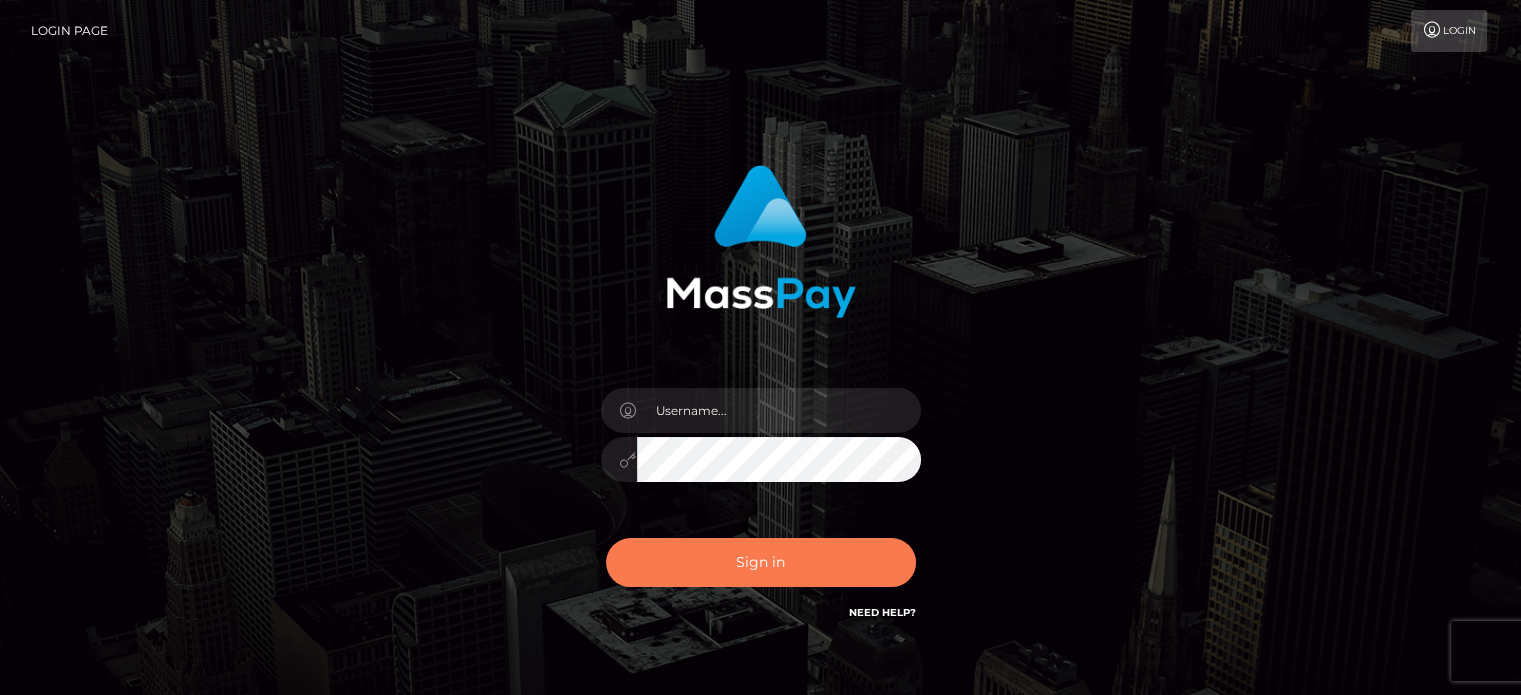 click on "Sign in" at bounding box center (761, 562) 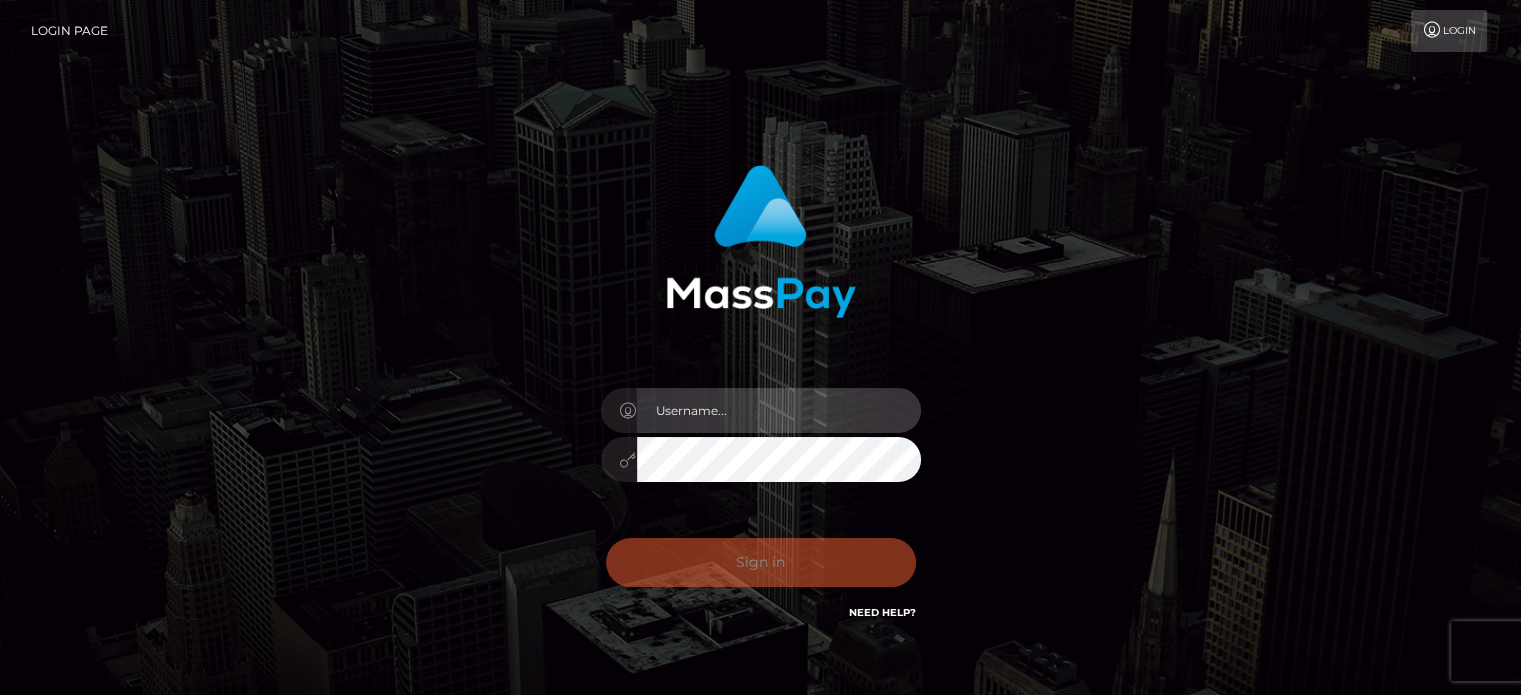 type on "Paula.B2Spin" 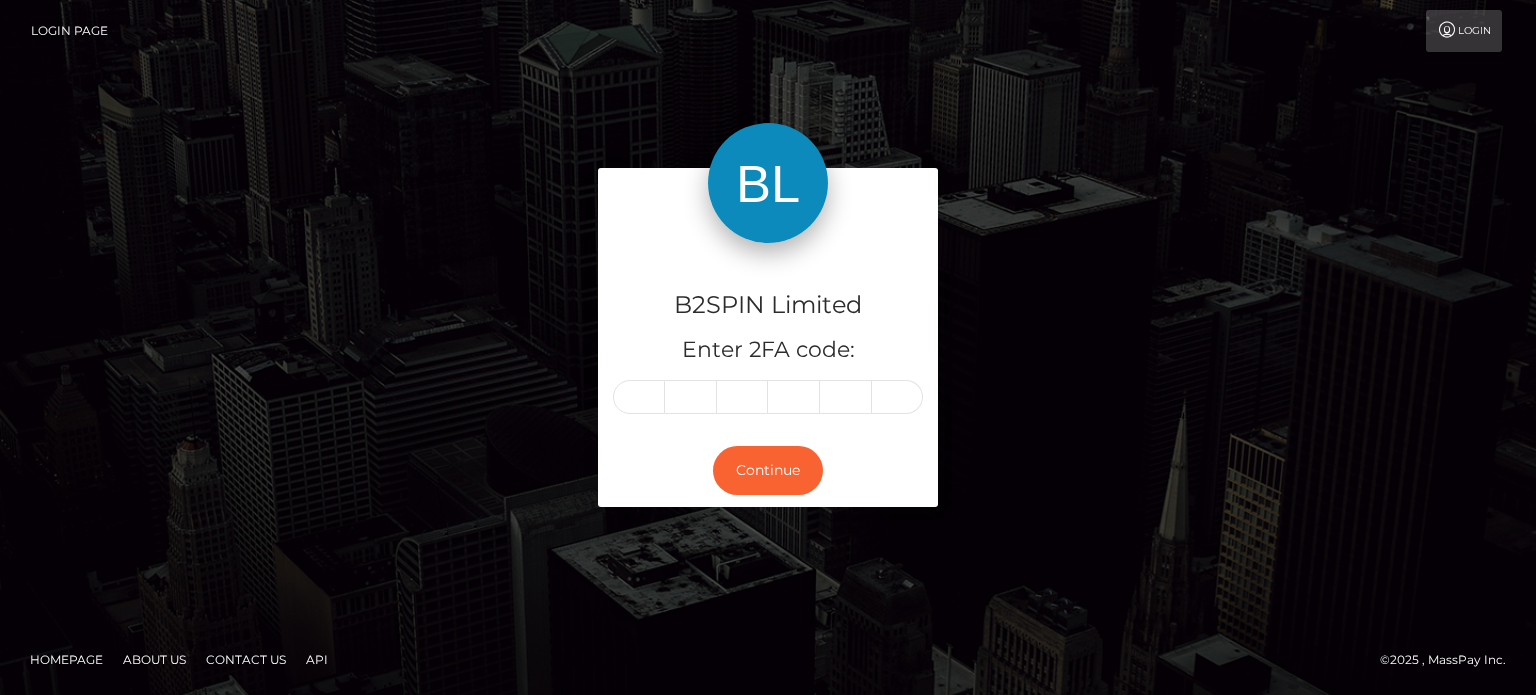 scroll, scrollTop: 0, scrollLeft: 0, axis: both 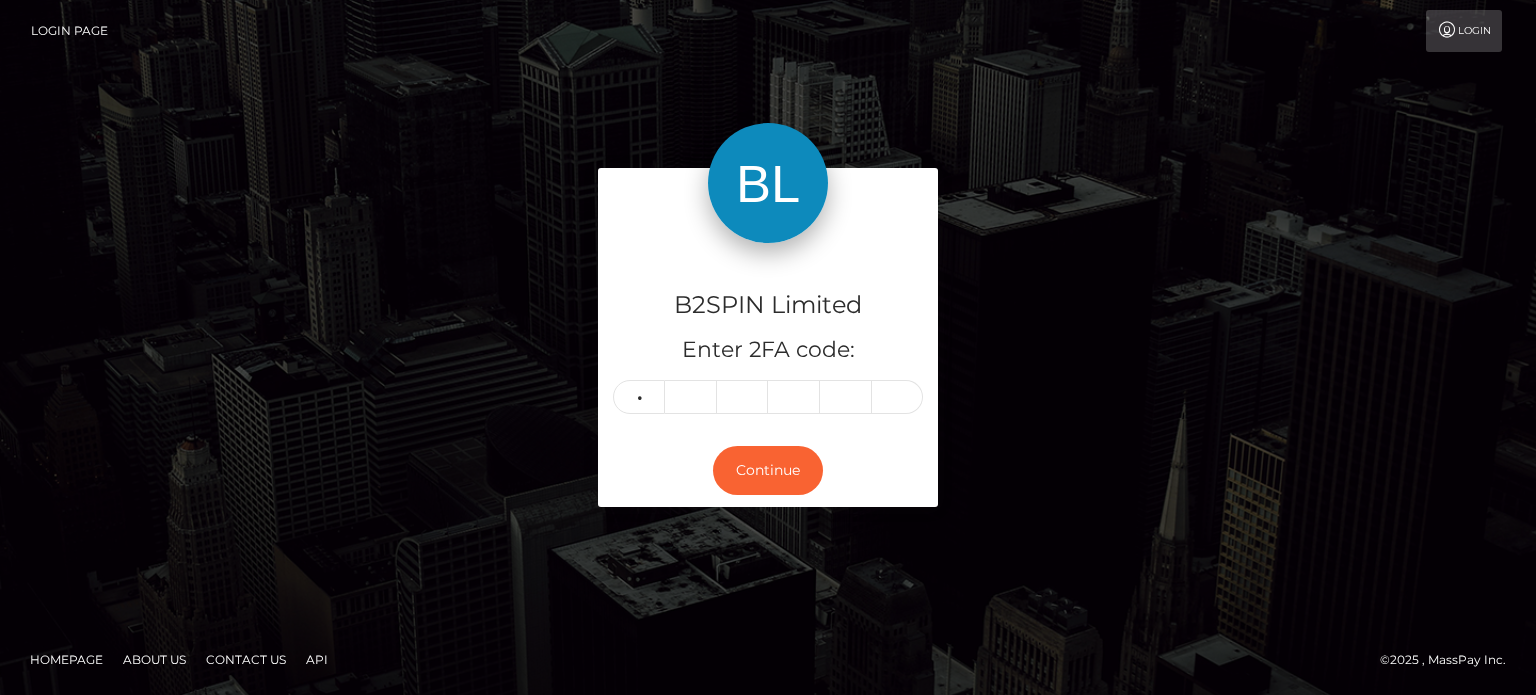 type on "2" 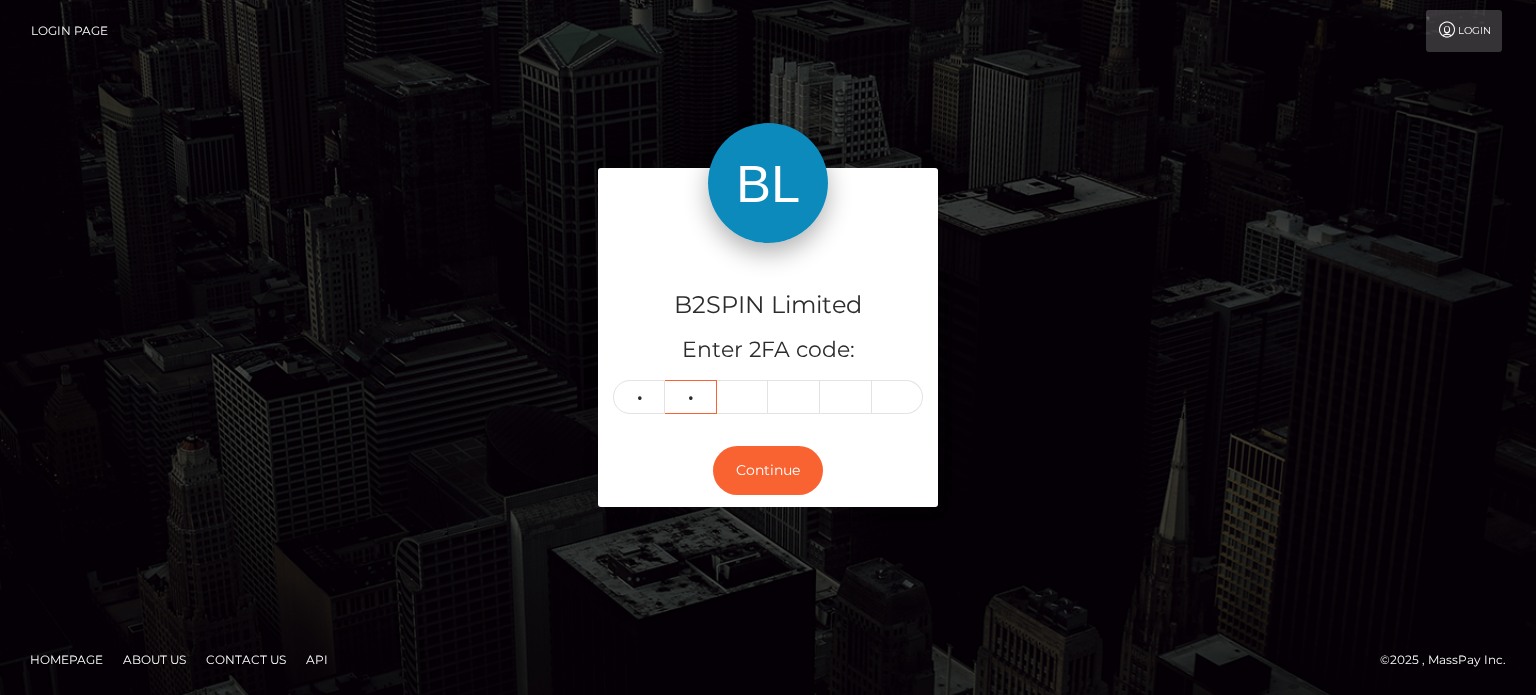 type on "3" 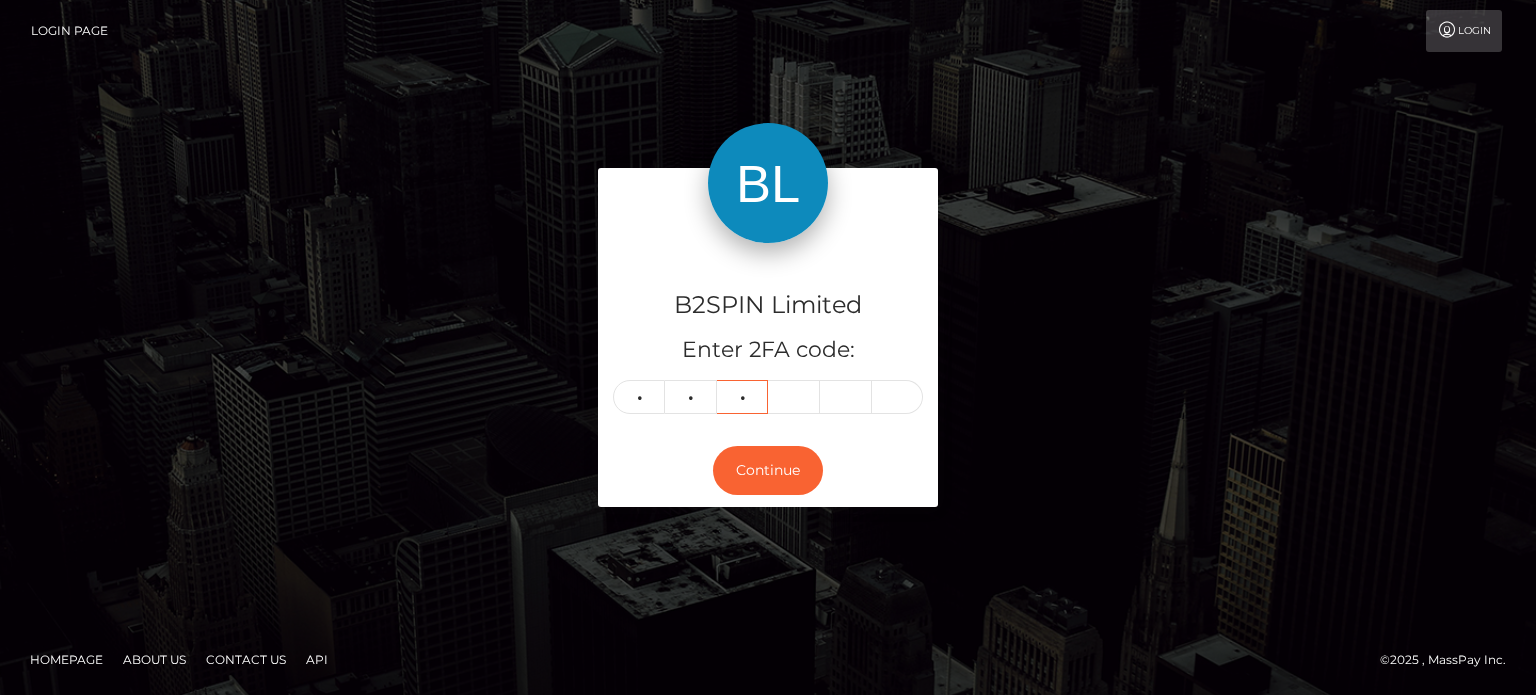 type on "0" 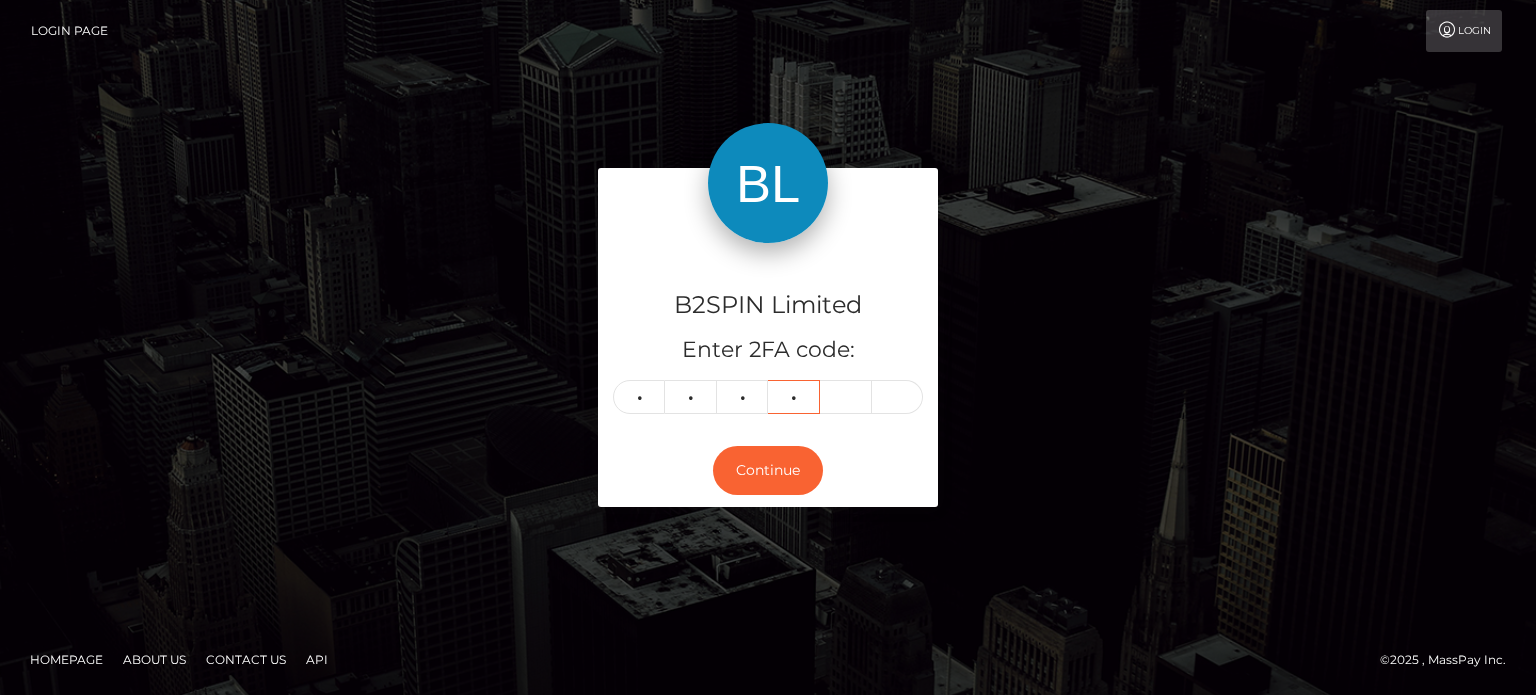 type on "8" 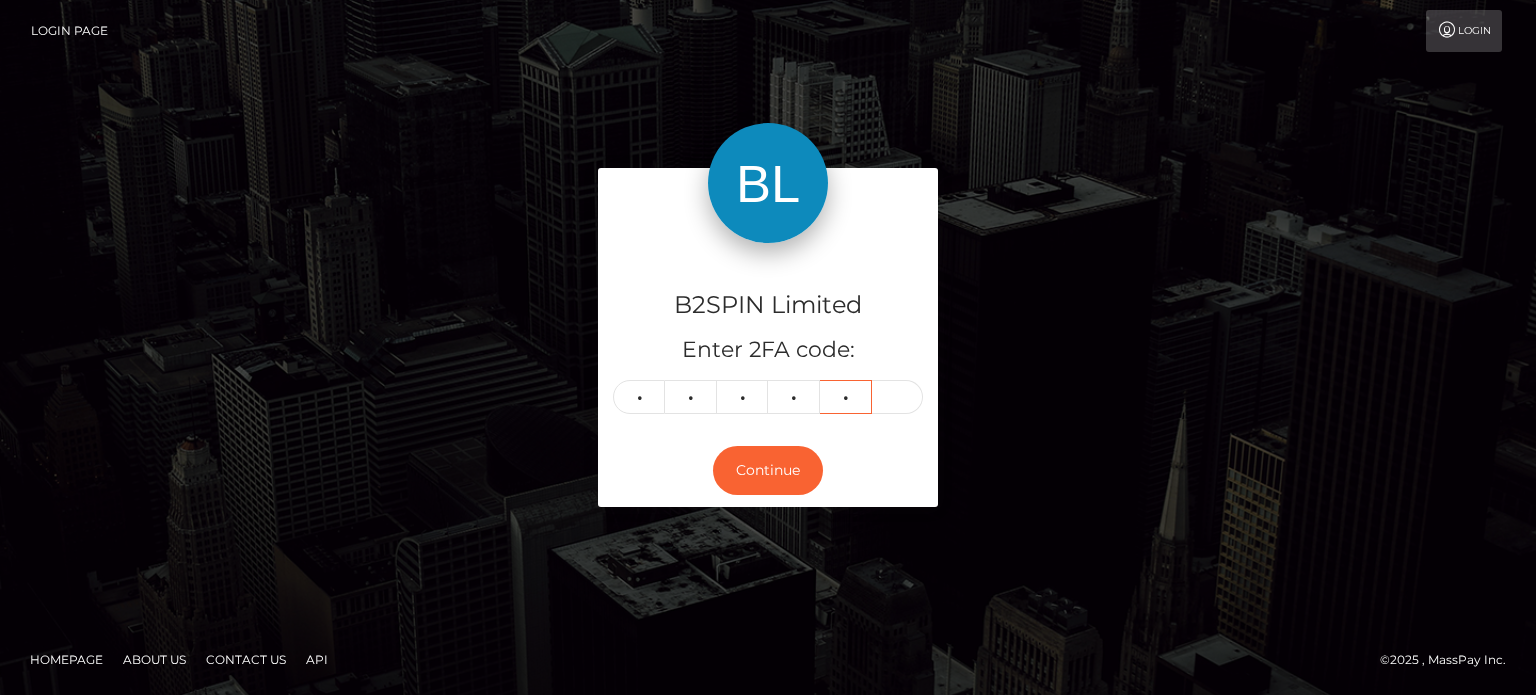 type on "8" 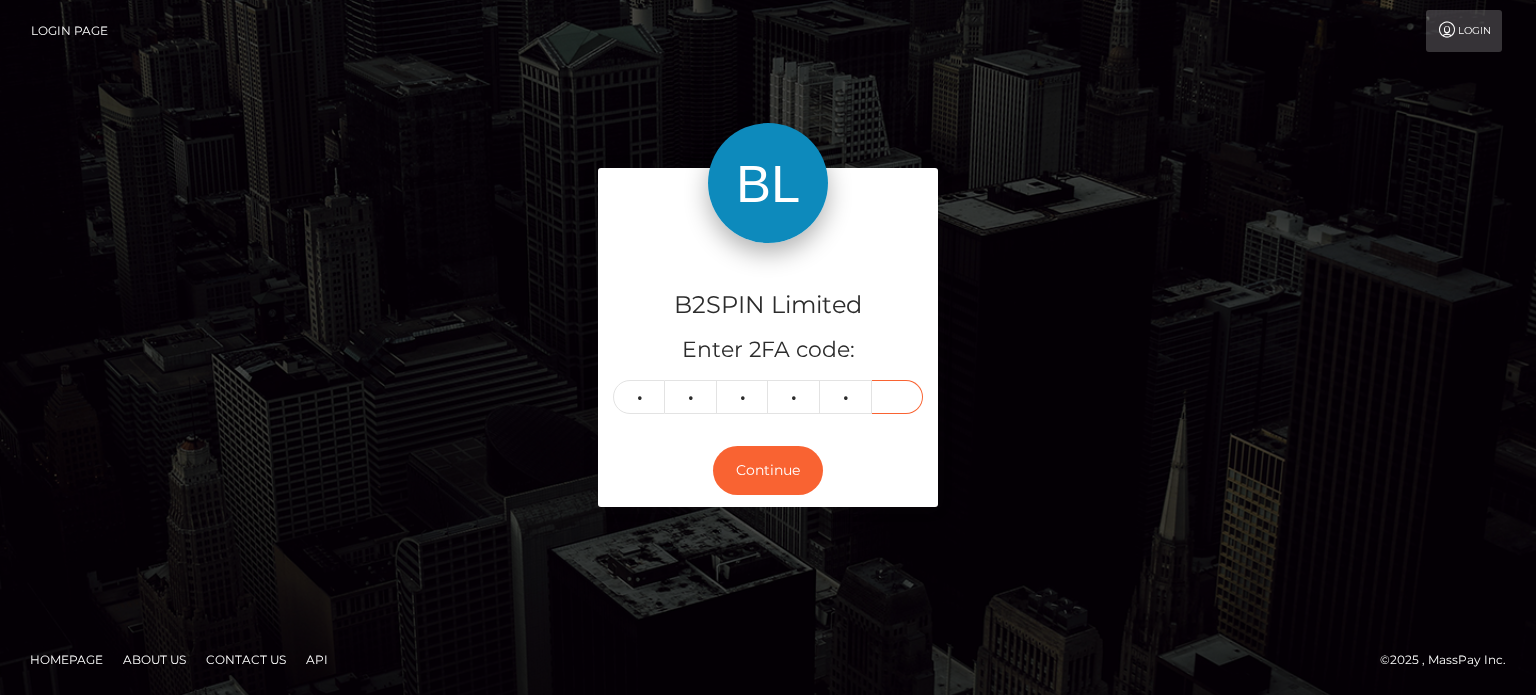 type on "1" 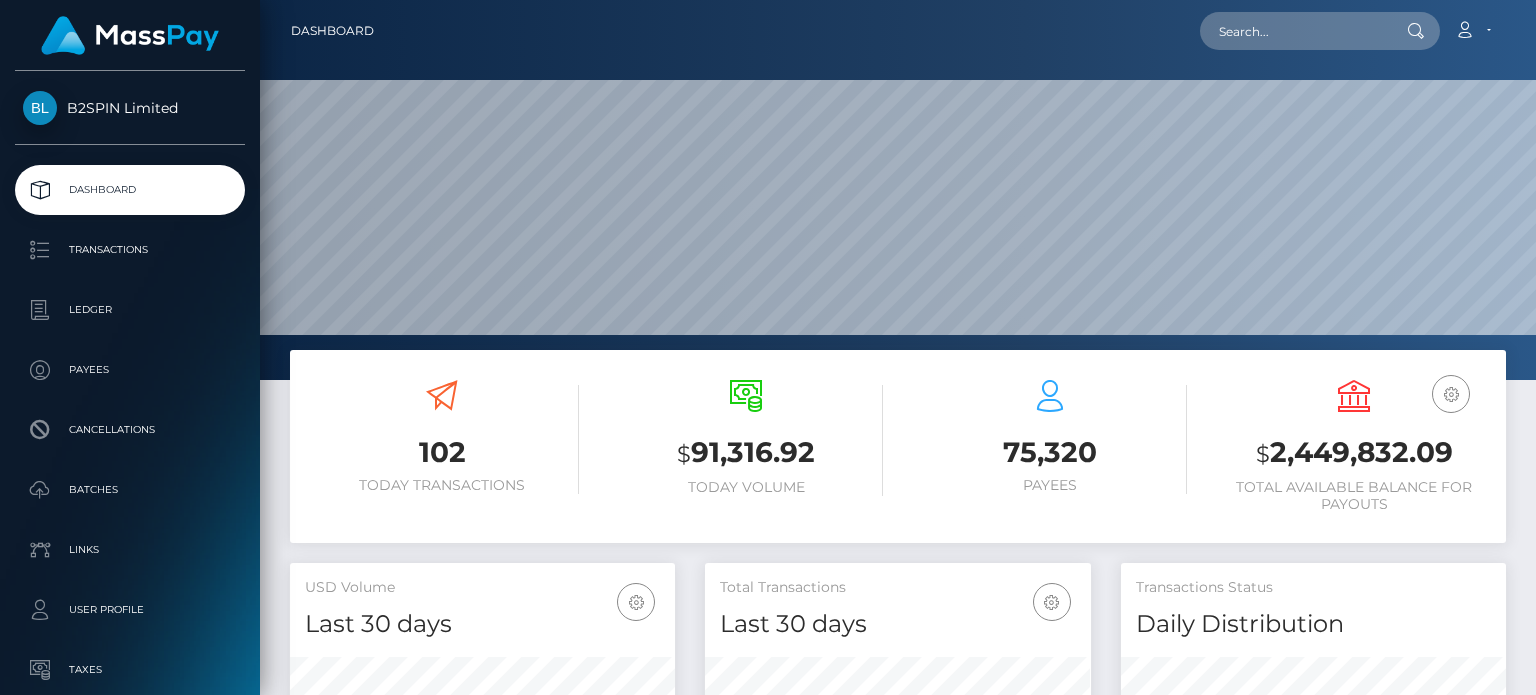 scroll, scrollTop: 0, scrollLeft: 0, axis: both 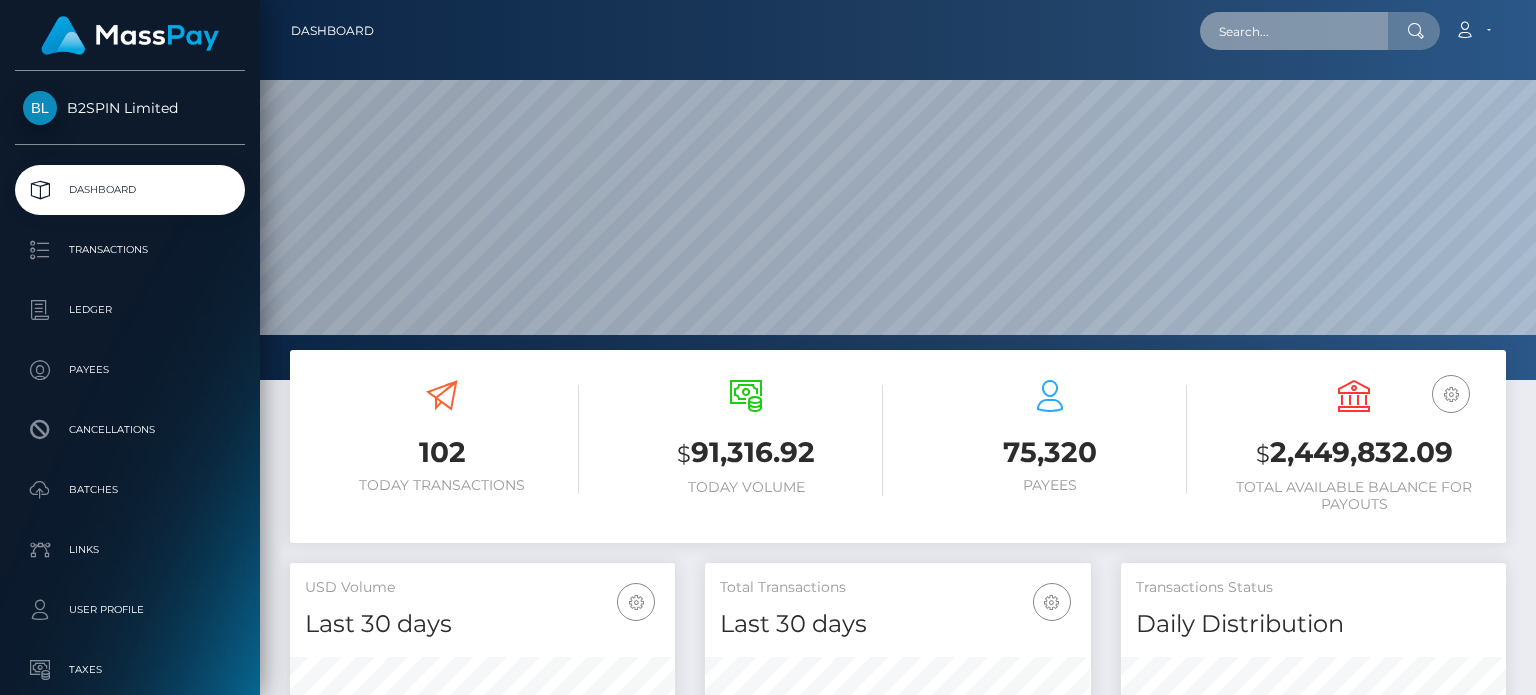 click at bounding box center [1294, 31] 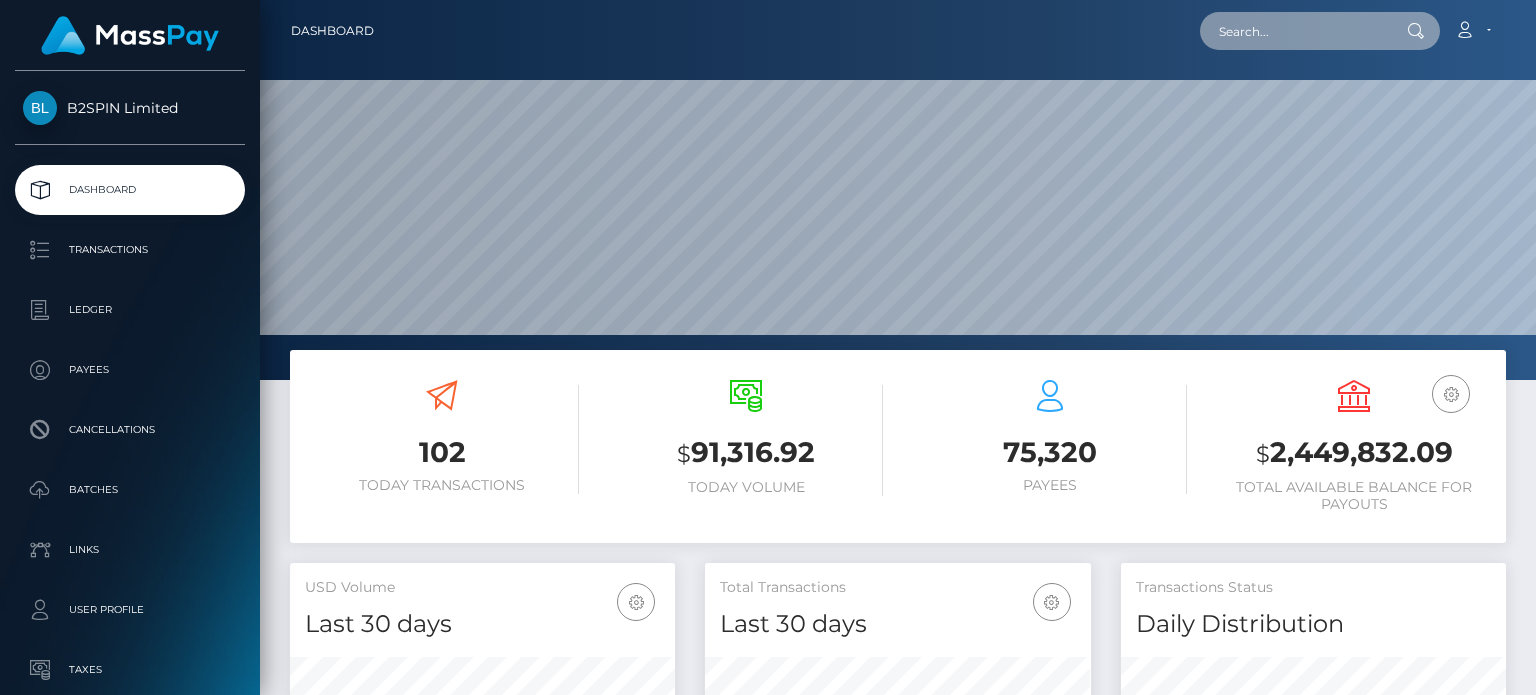 paste on "3159523" 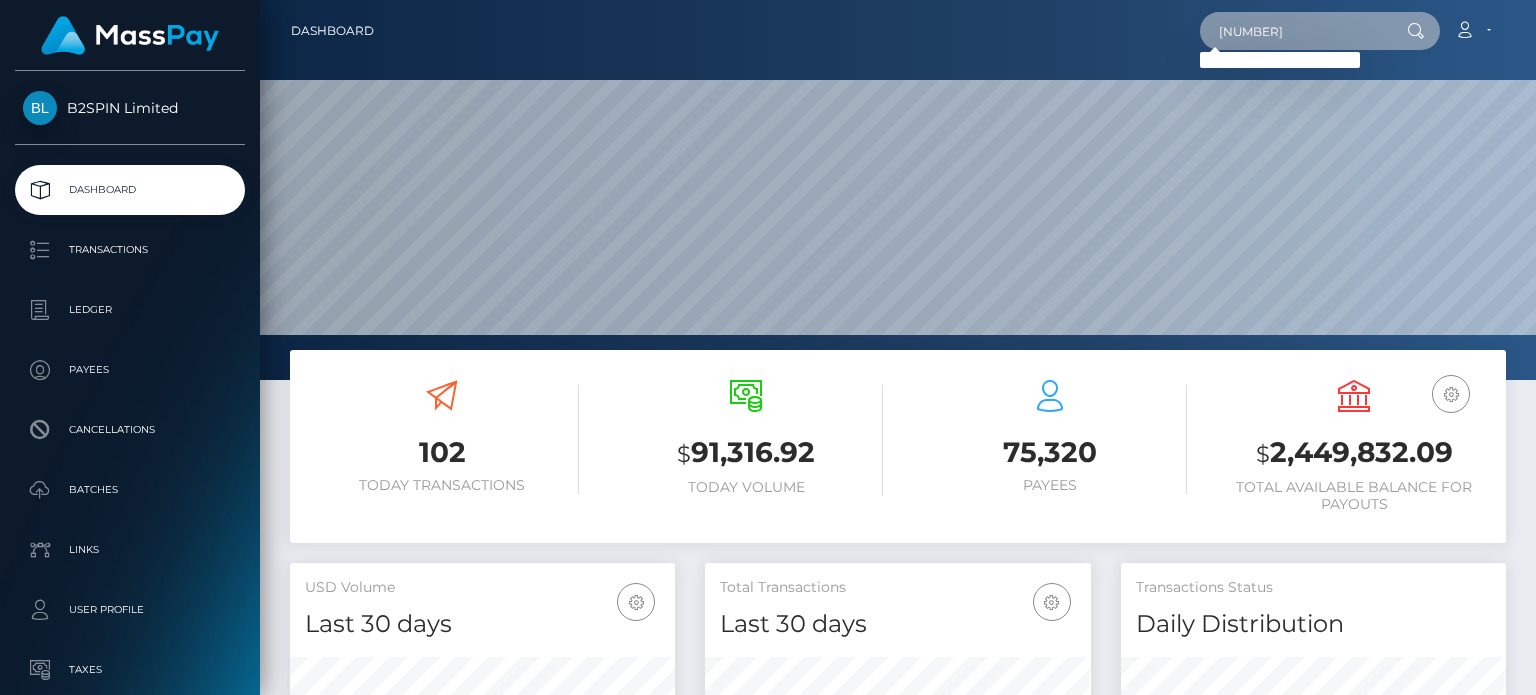 type on "3159523" 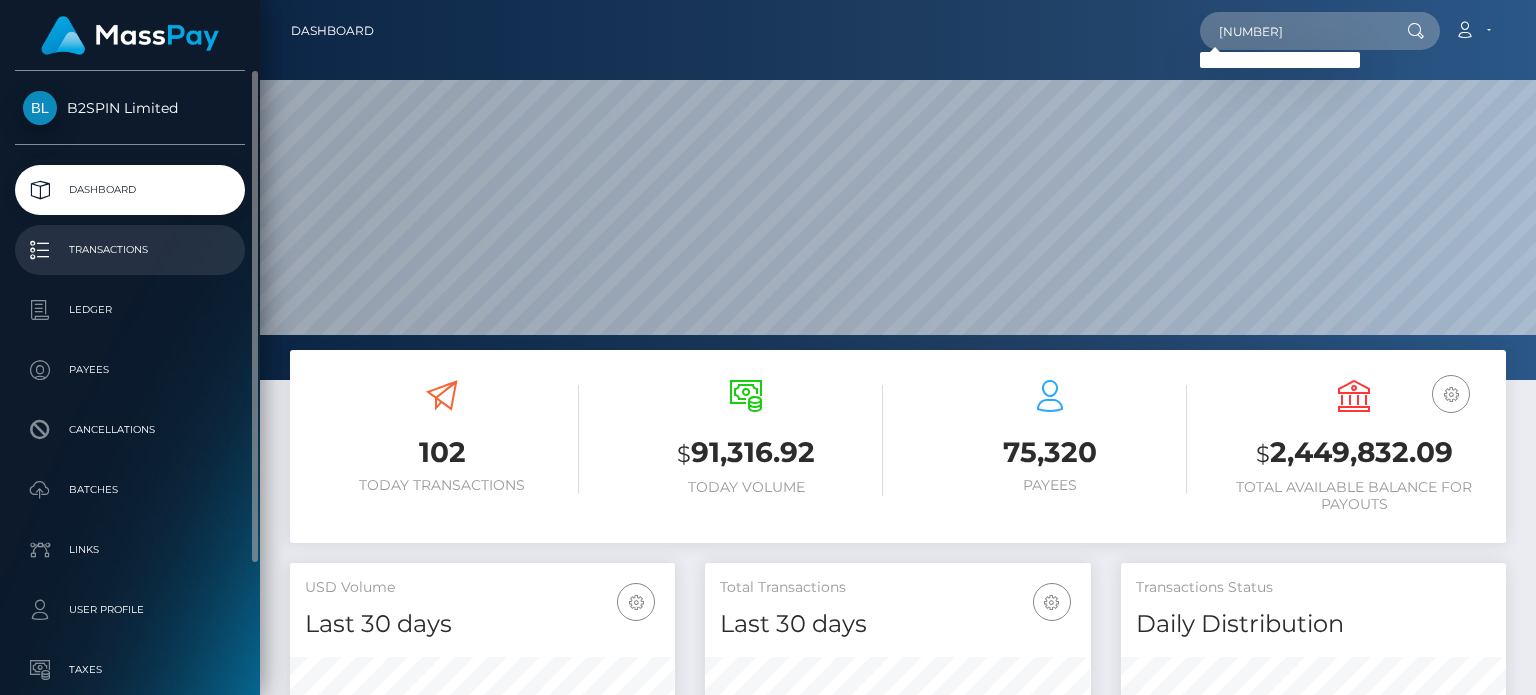 click on "Transactions" at bounding box center [130, 250] 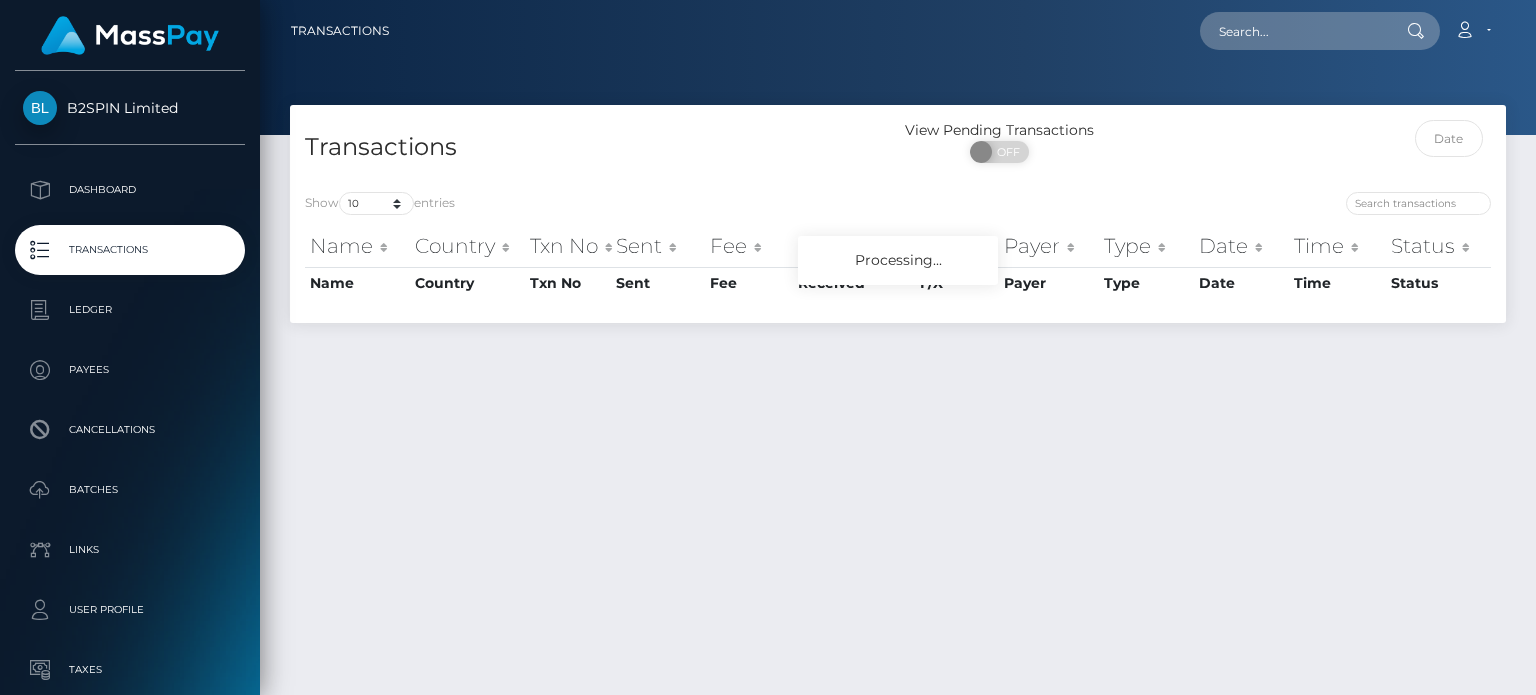 scroll, scrollTop: 0, scrollLeft: 0, axis: both 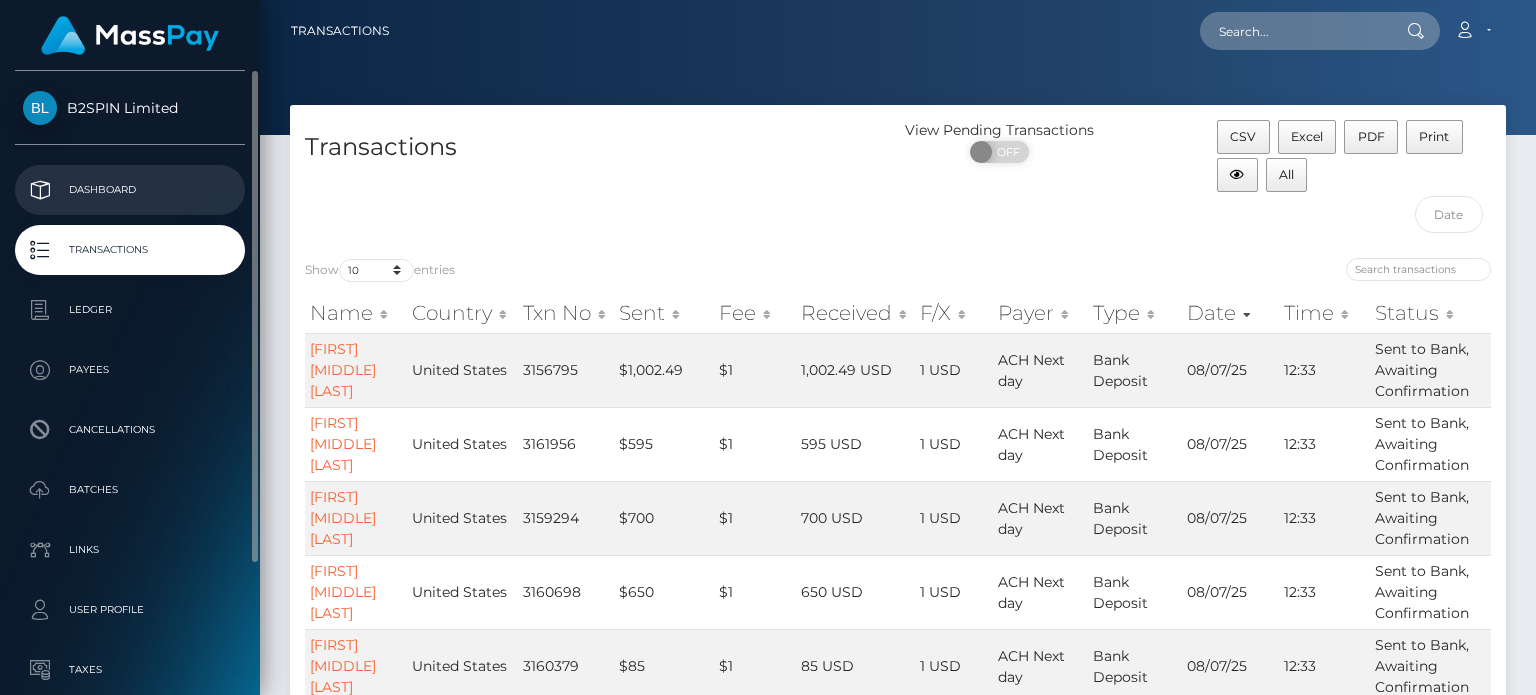 click on "Dashboard" at bounding box center (130, 190) 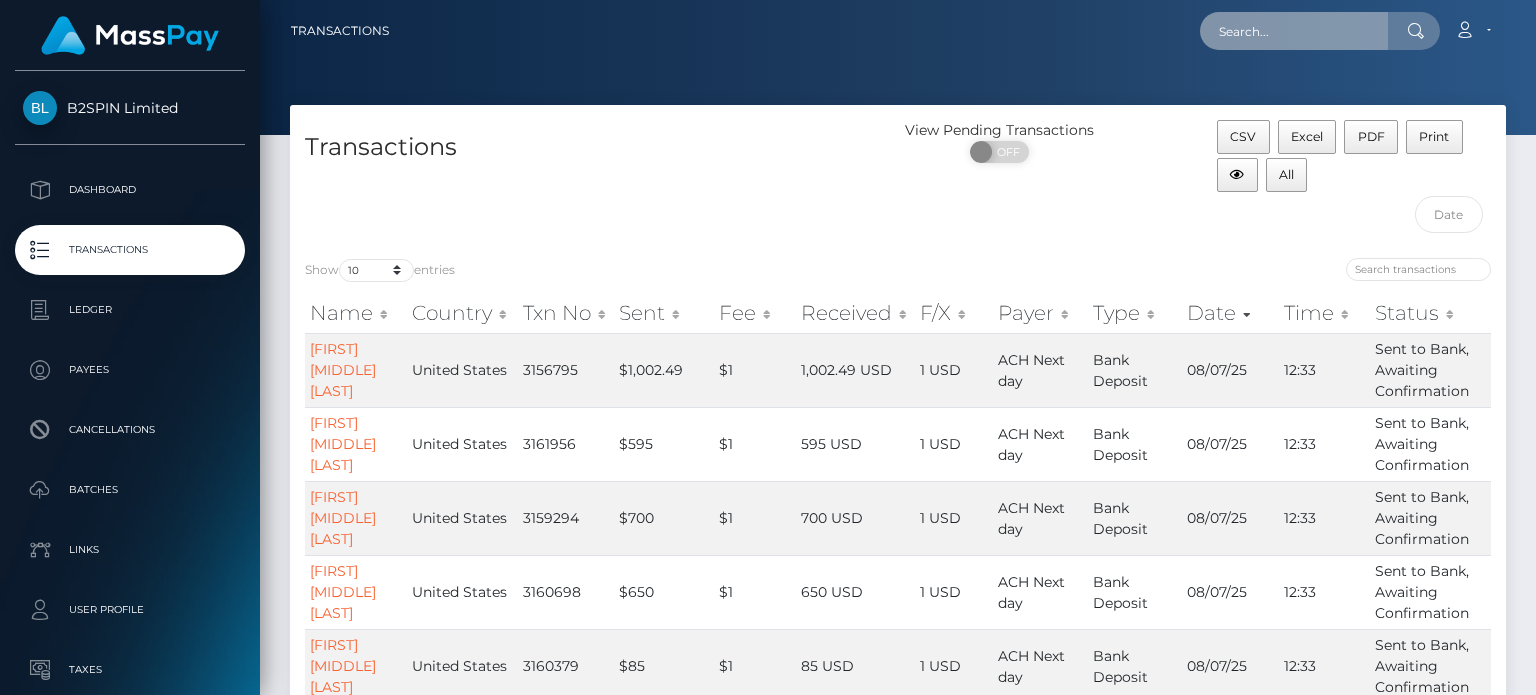 click at bounding box center [1294, 31] 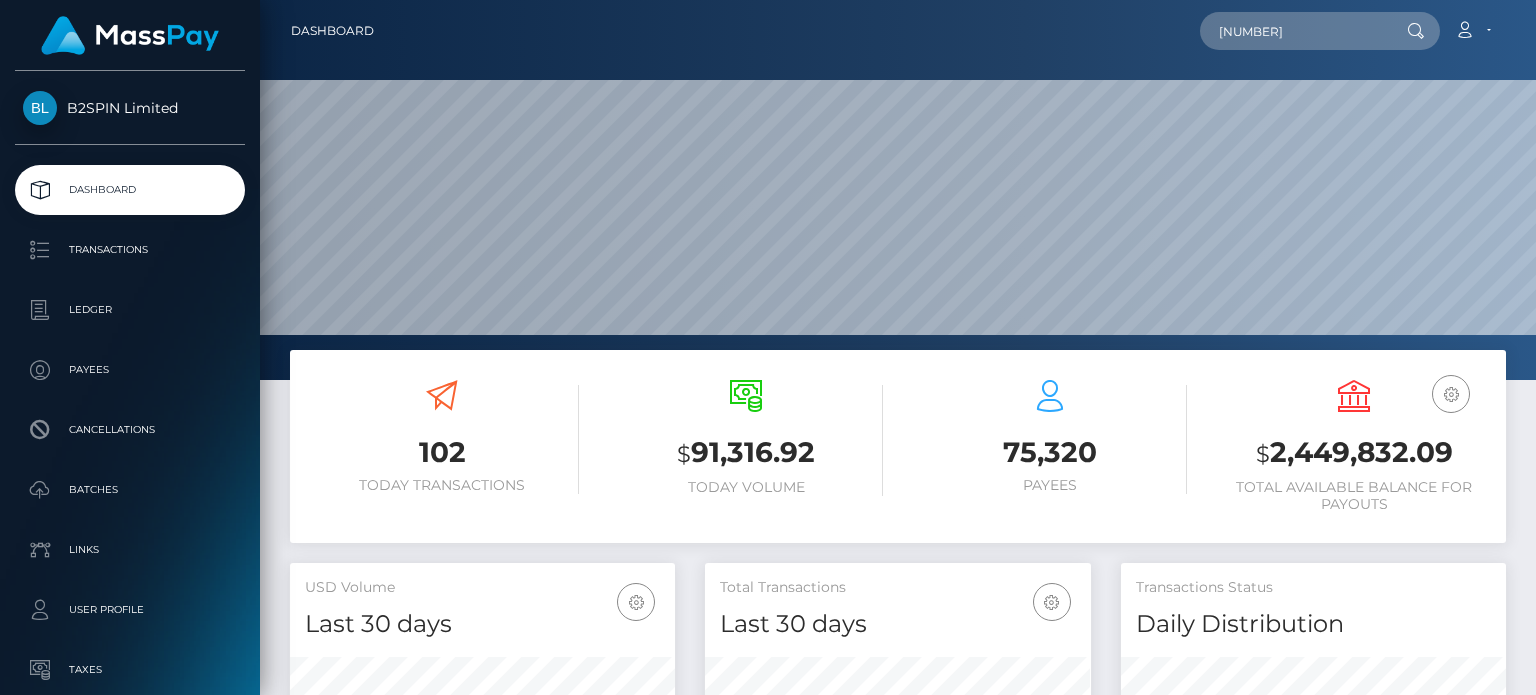 scroll, scrollTop: 0, scrollLeft: 0, axis: both 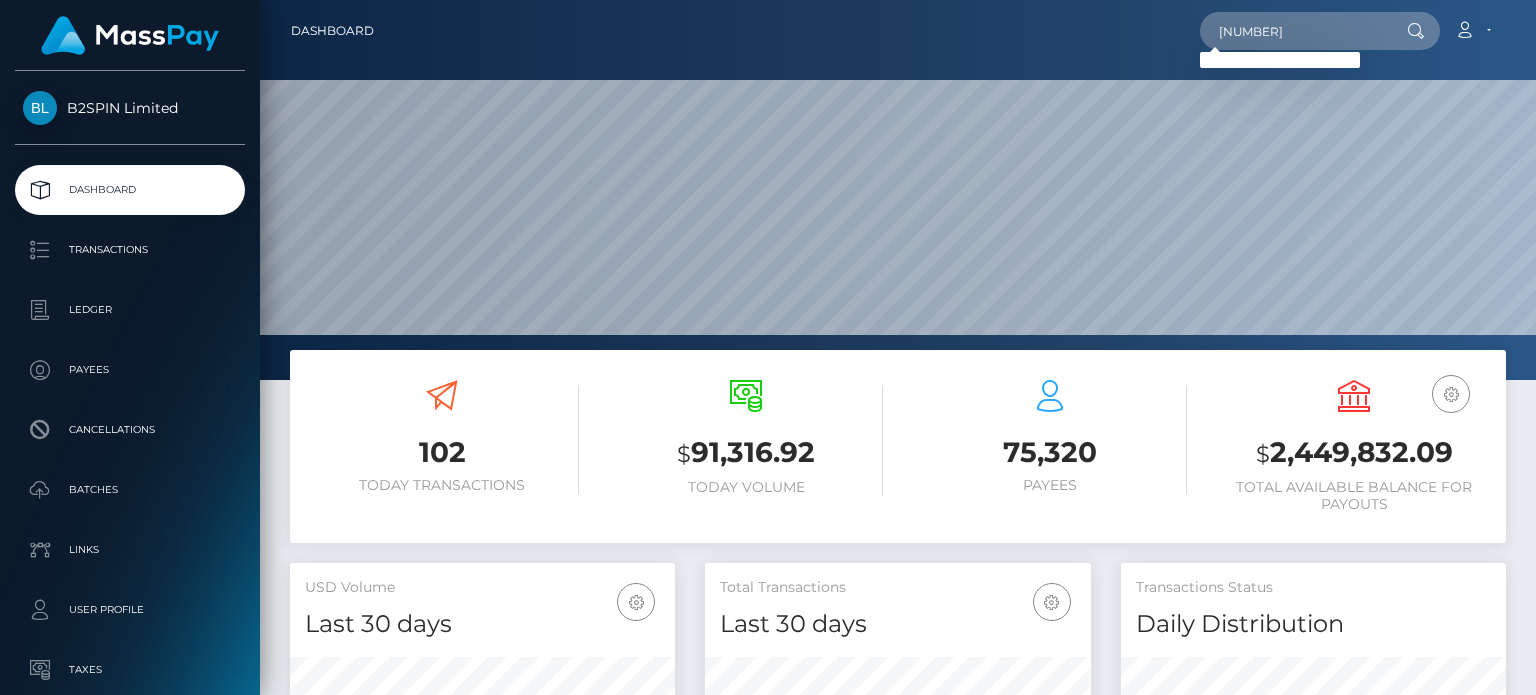 type on "[NUMBER]" 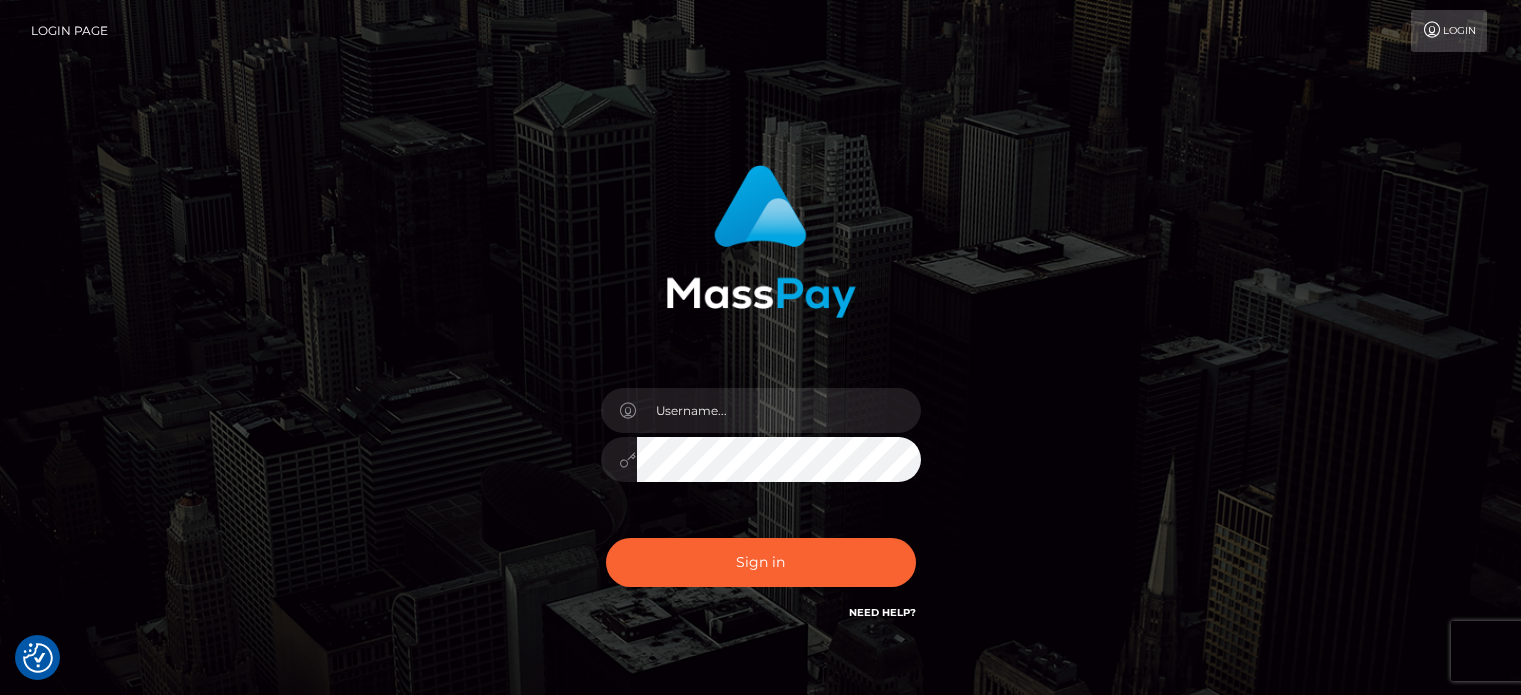 scroll, scrollTop: 0, scrollLeft: 0, axis: both 